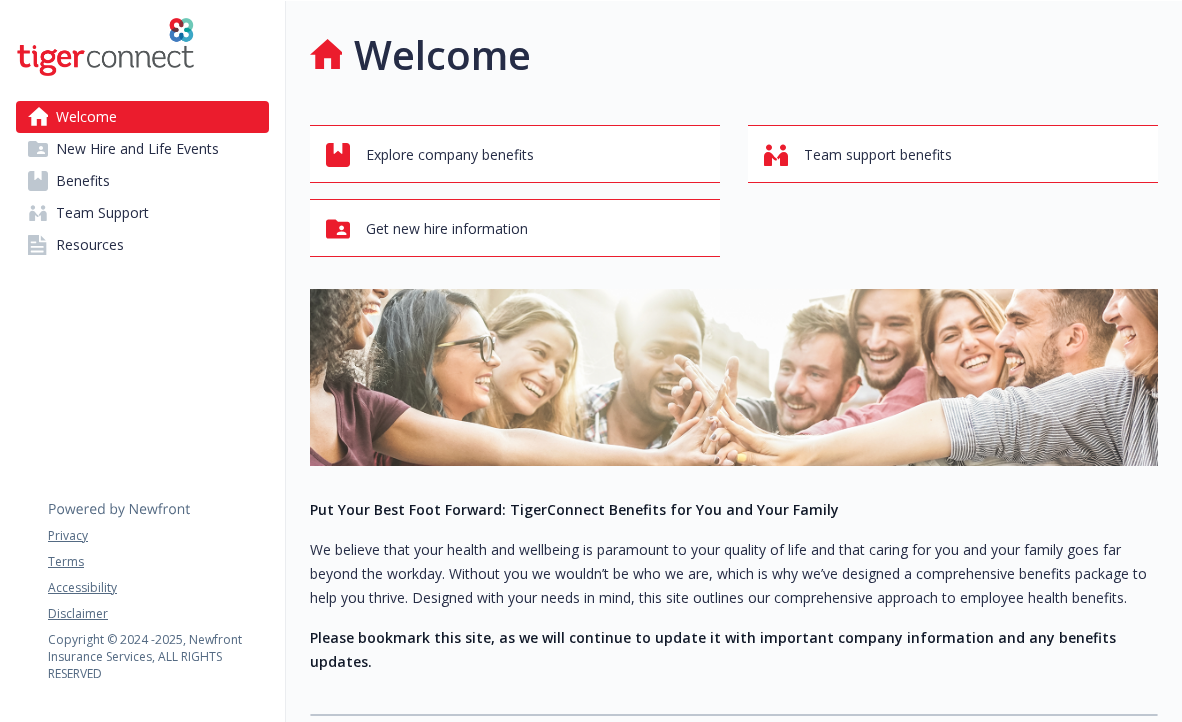 scroll, scrollTop: 0, scrollLeft: 0, axis: both 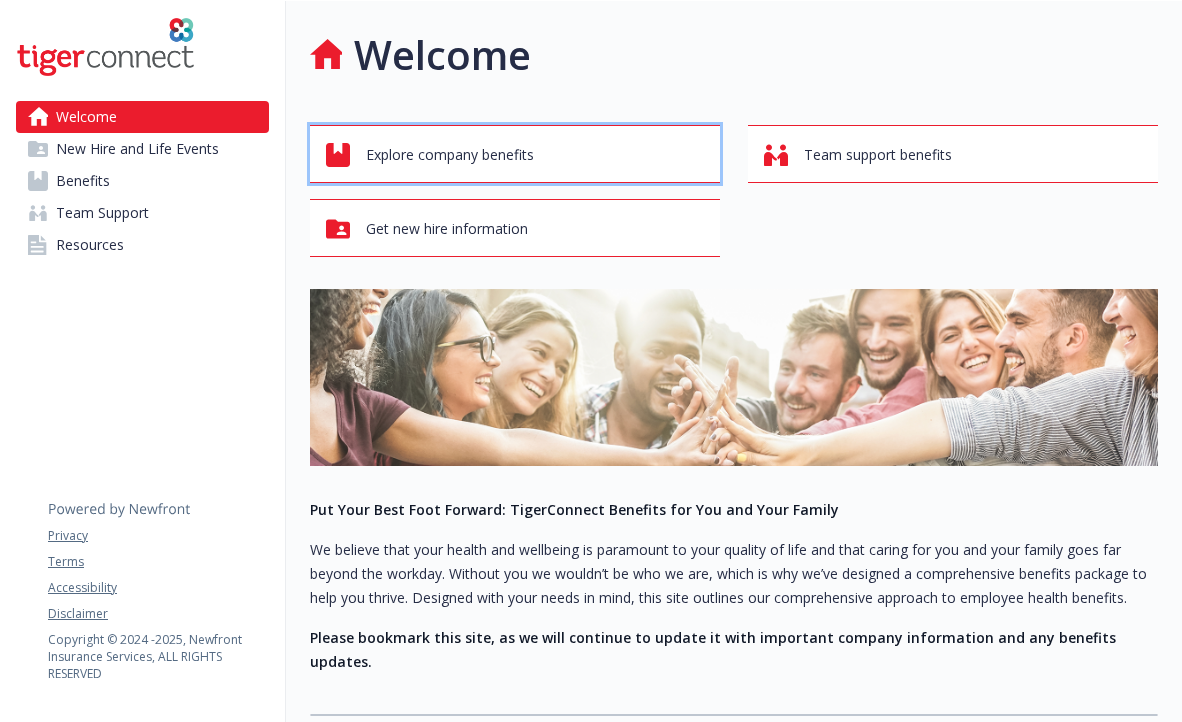 click on "Explore company benefits" at bounding box center [450, 155] 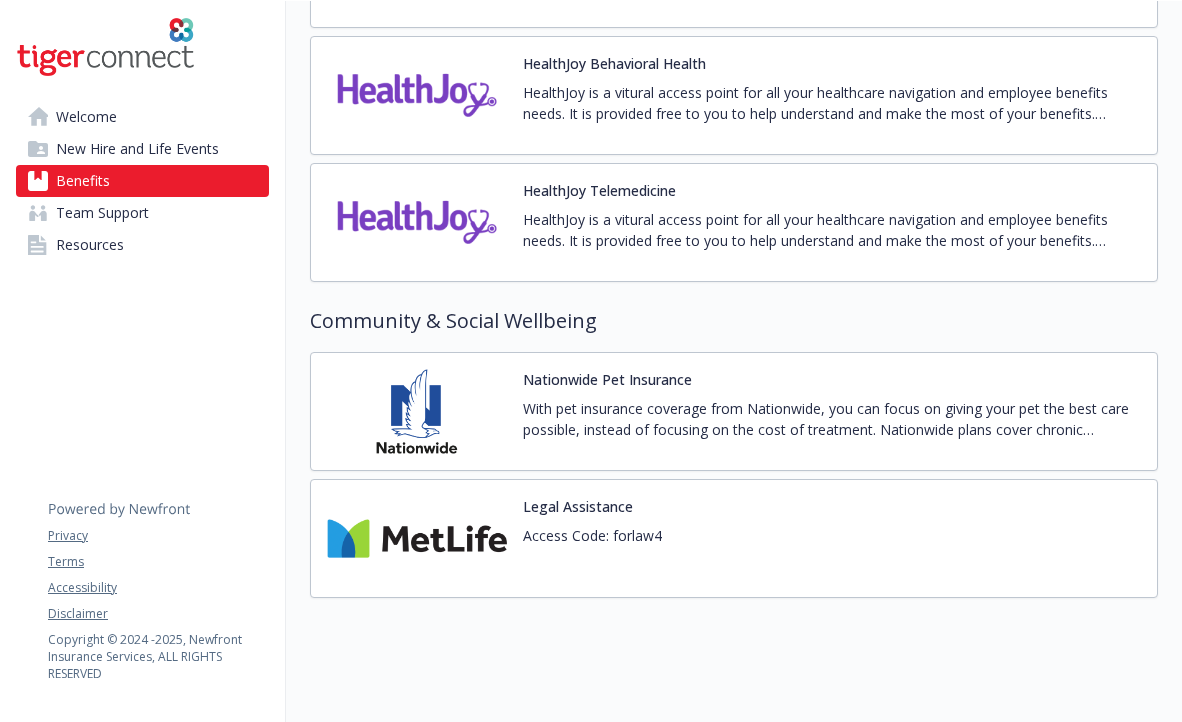 click at bounding box center (417, 411) 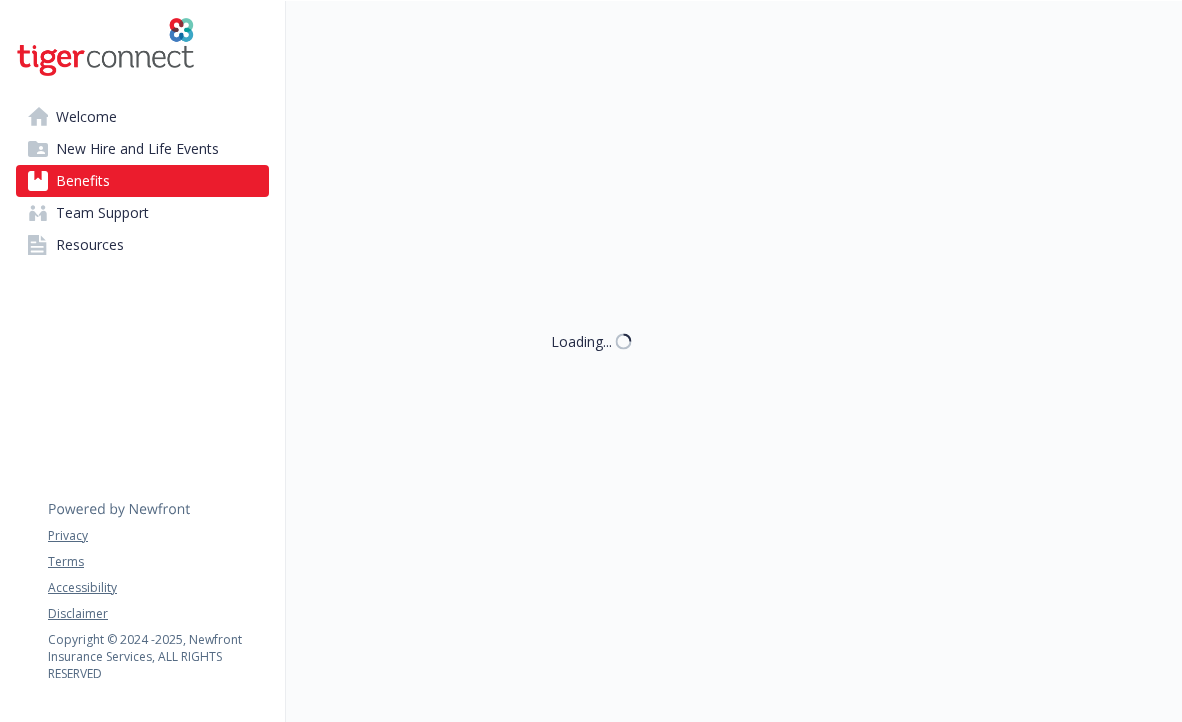 scroll, scrollTop: 3349, scrollLeft: 0, axis: vertical 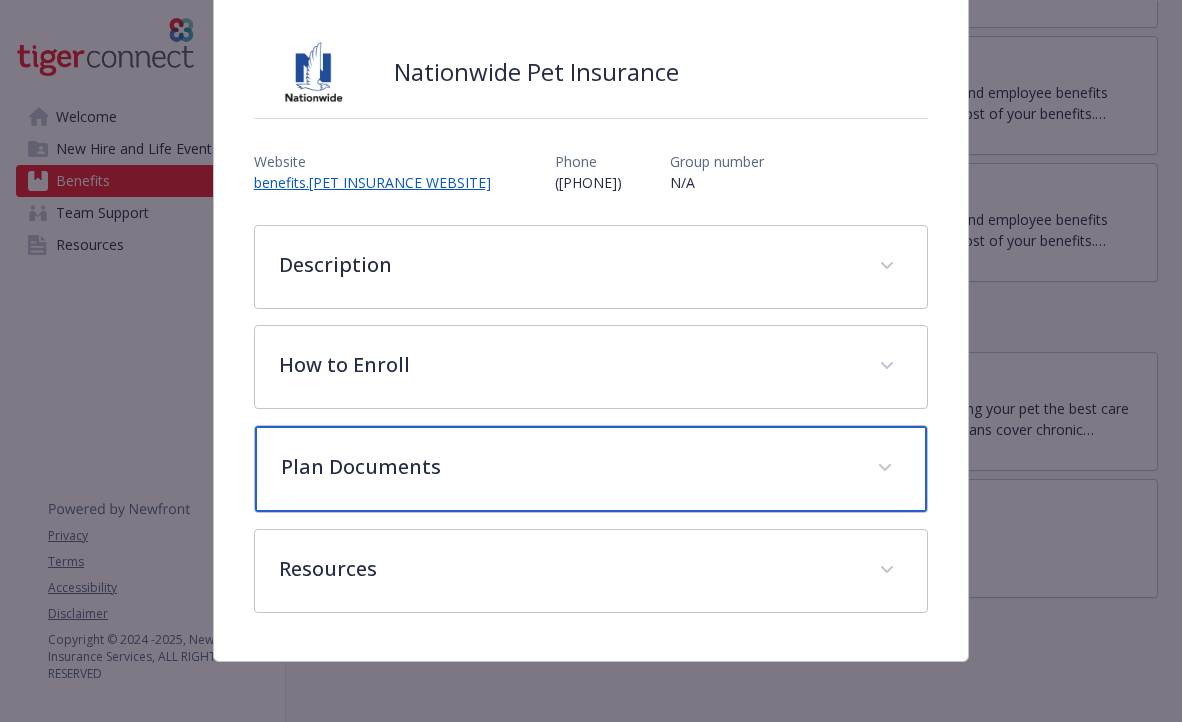click on "Plan Documents" at bounding box center [591, 469] 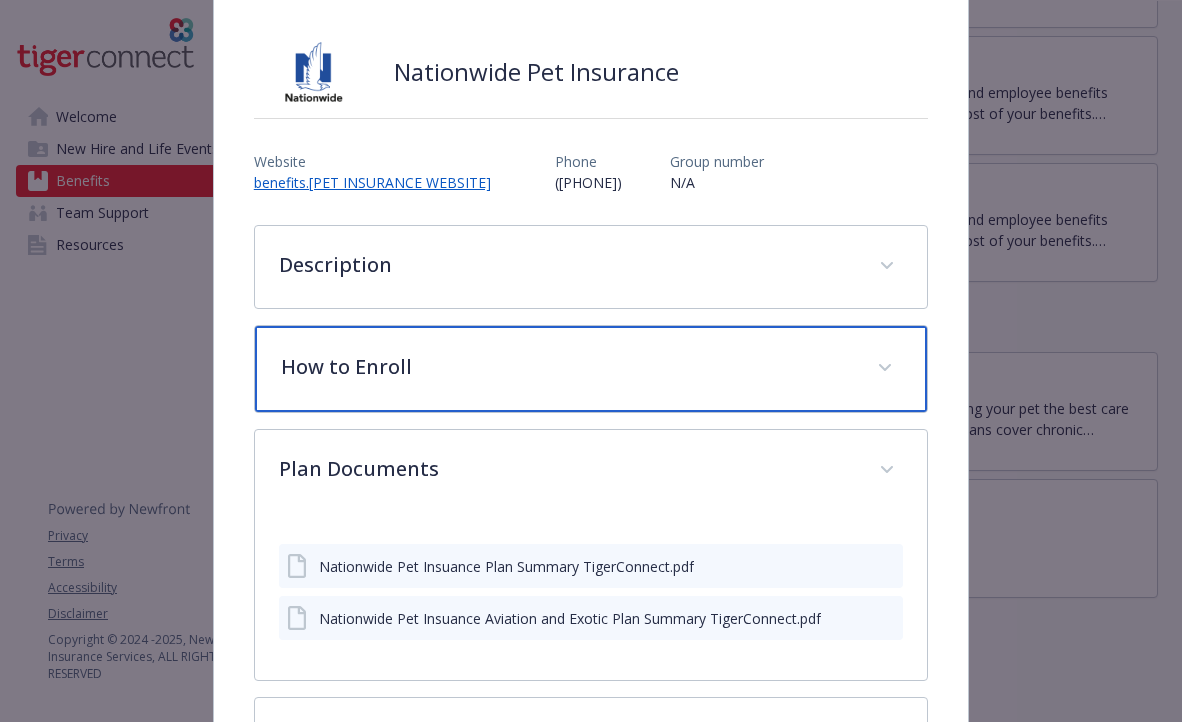 click on "How to Enroll" at bounding box center [567, 367] 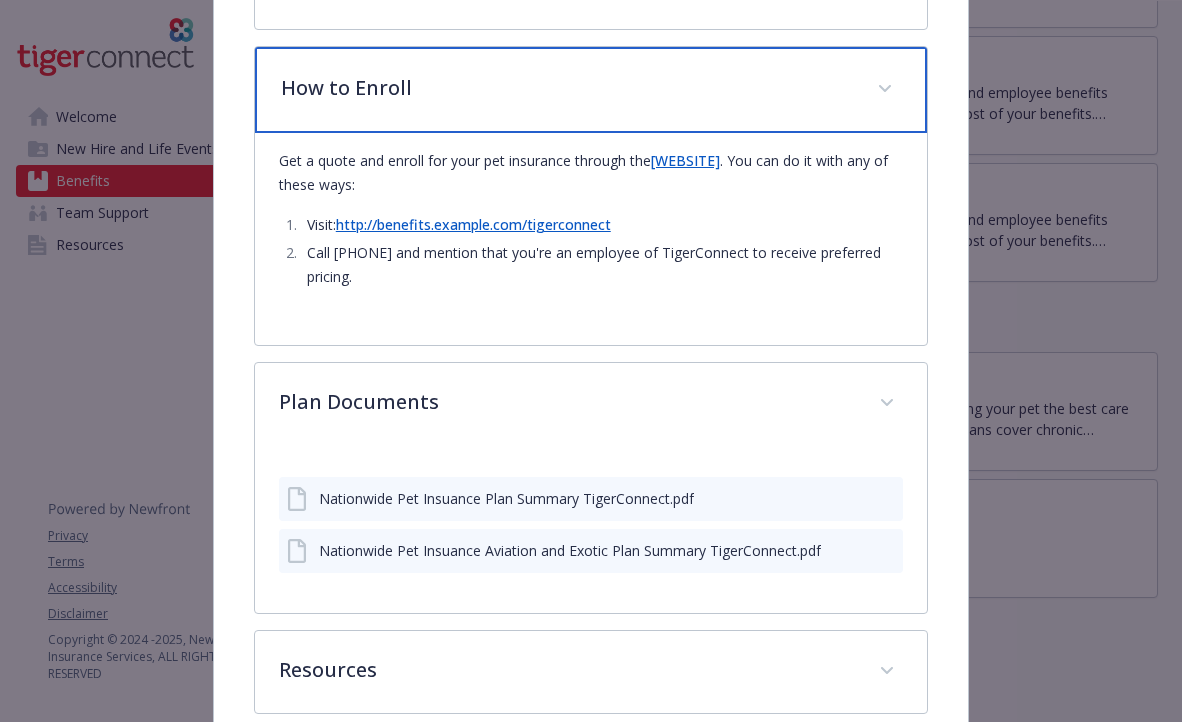 scroll, scrollTop: 514, scrollLeft: 0, axis: vertical 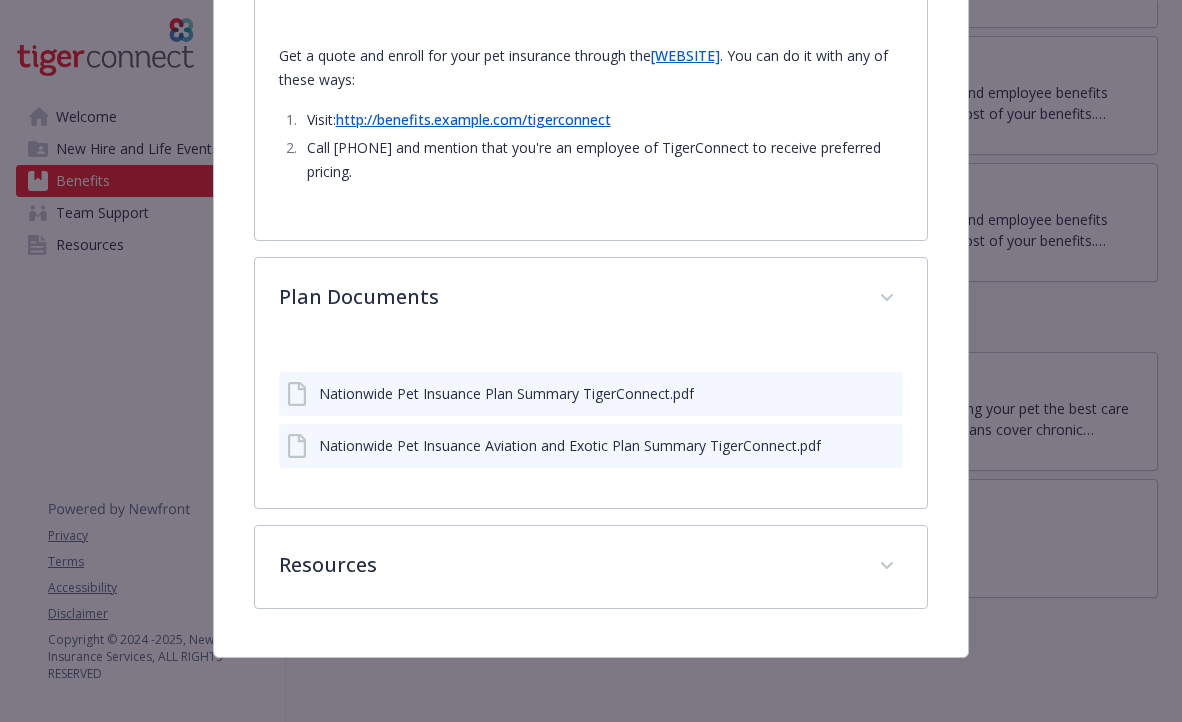 click 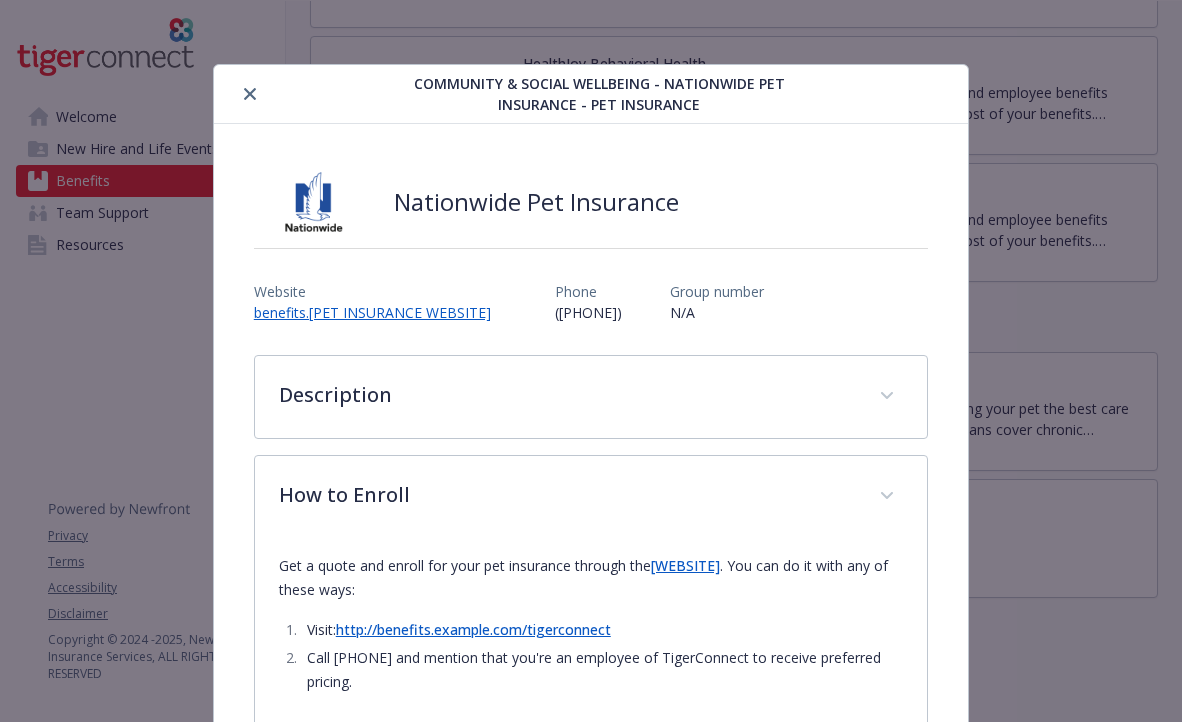 click at bounding box center [250, 94] 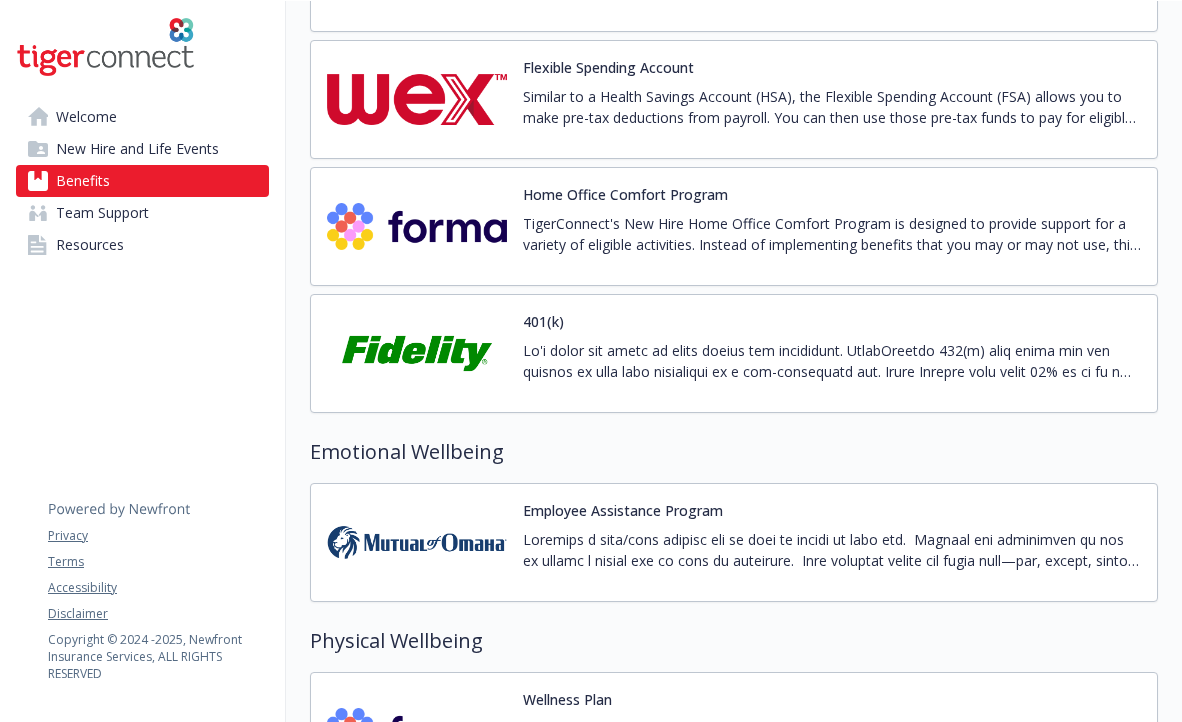 click at bounding box center [417, 226] 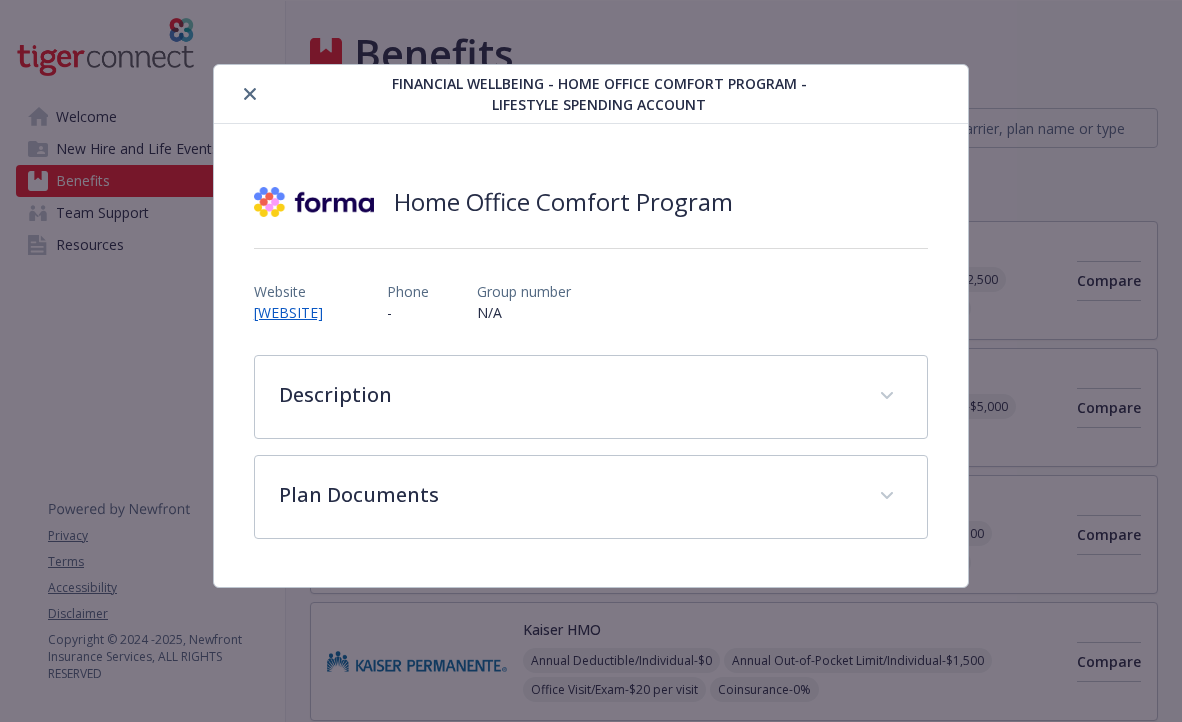 scroll, scrollTop: 2586, scrollLeft: 0, axis: vertical 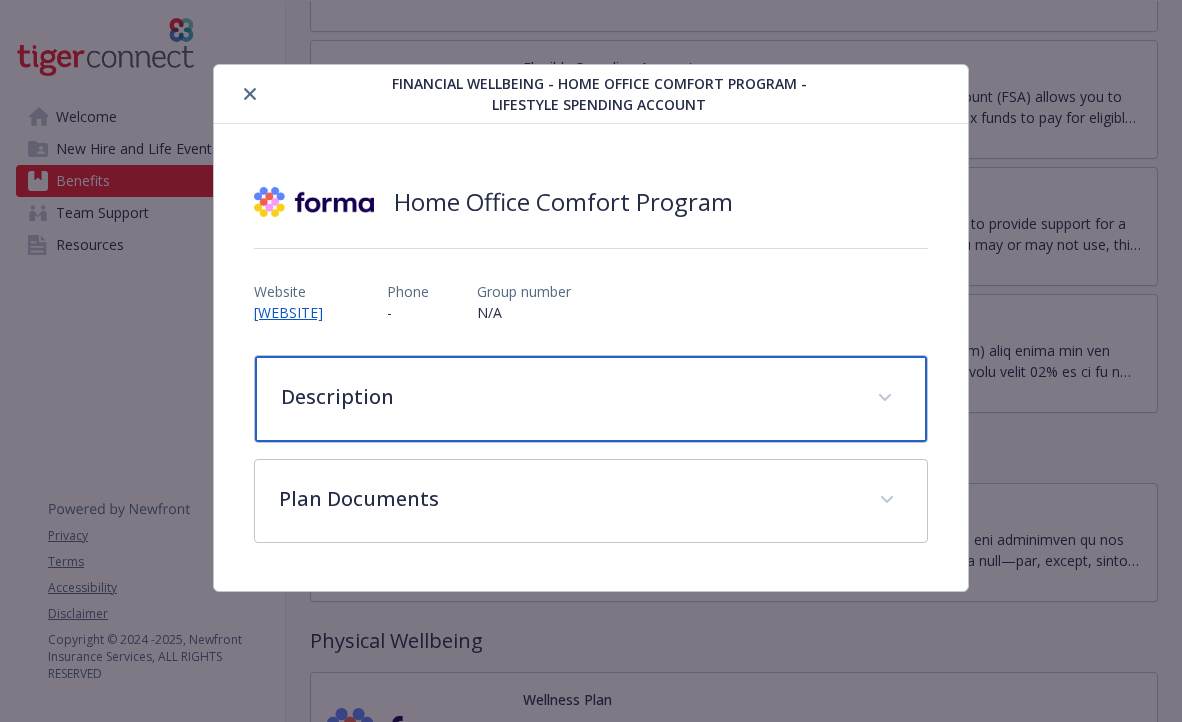 click on "Description" at bounding box center (567, 397) 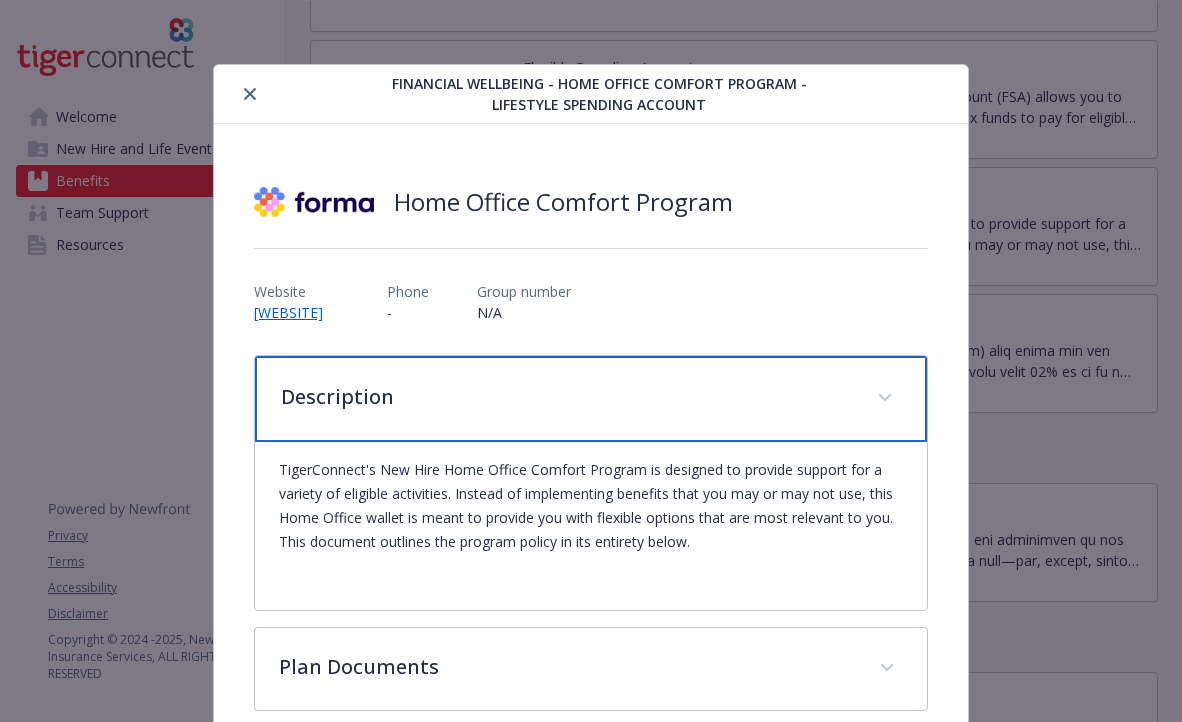 click on "Description" at bounding box center (567, 397) 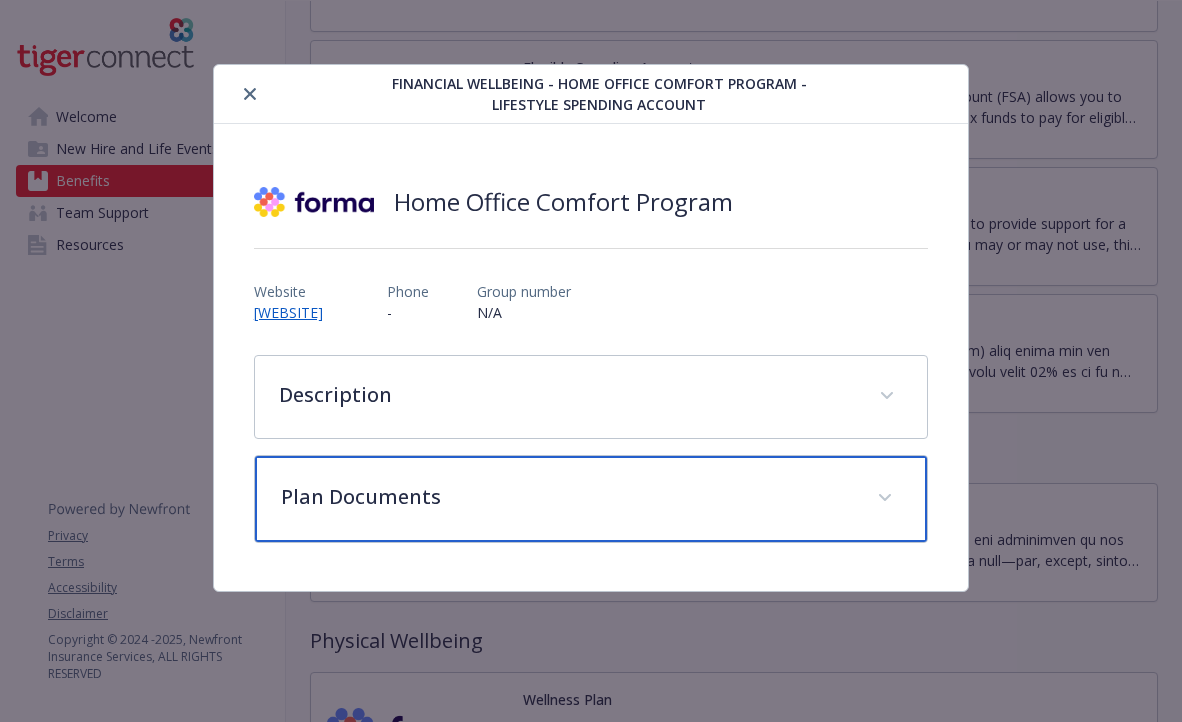click on "Plan Documents" at bounding box center [591, 499] 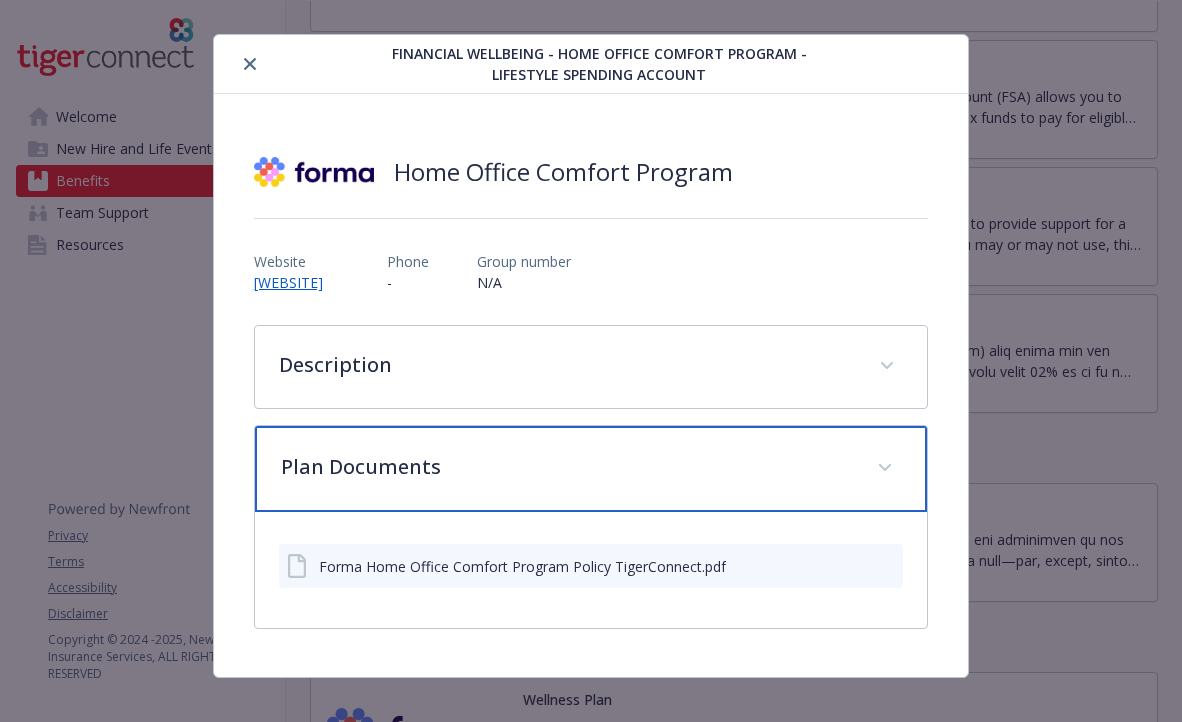 scroll, scrollTop: 50, scrollLeft: 0, axis: vertical 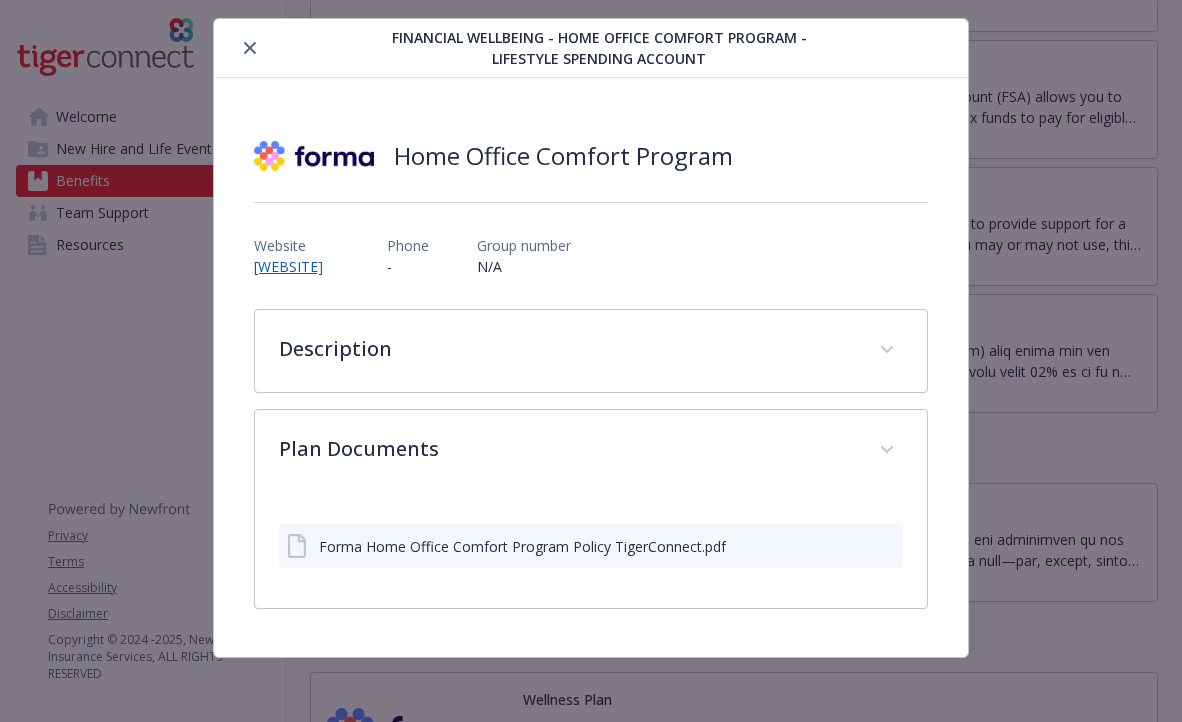 click 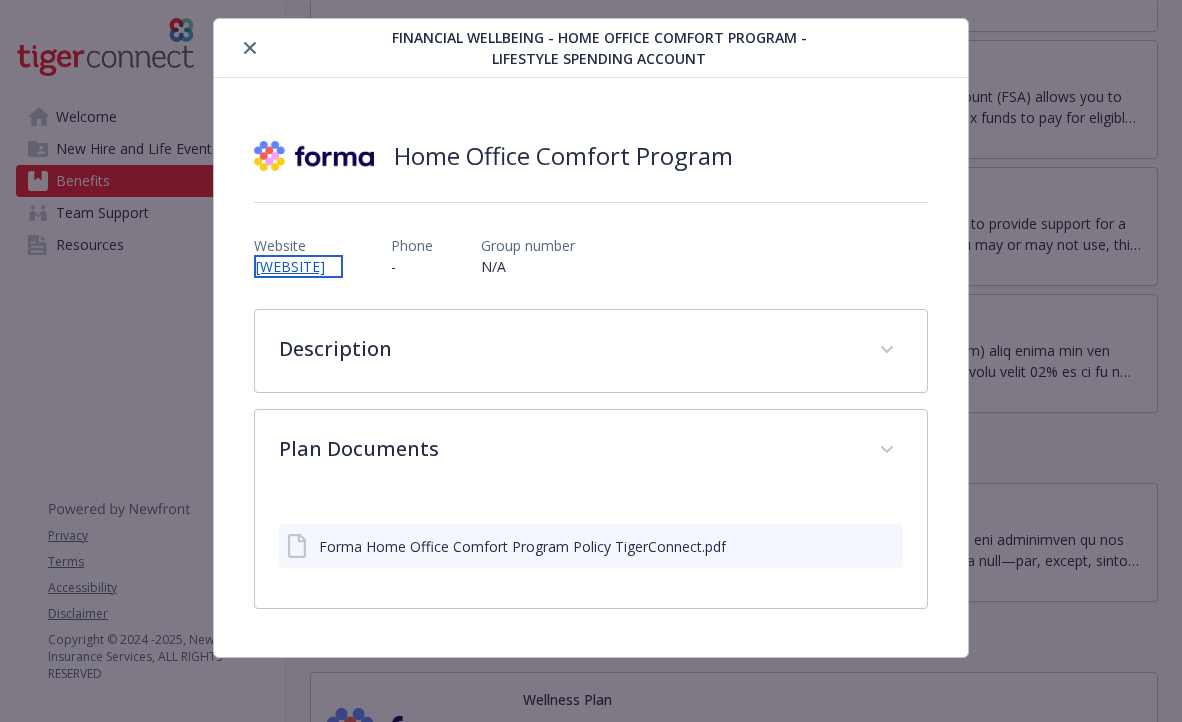 click on "[WEBSITE]" at bounding box center [298, 266] 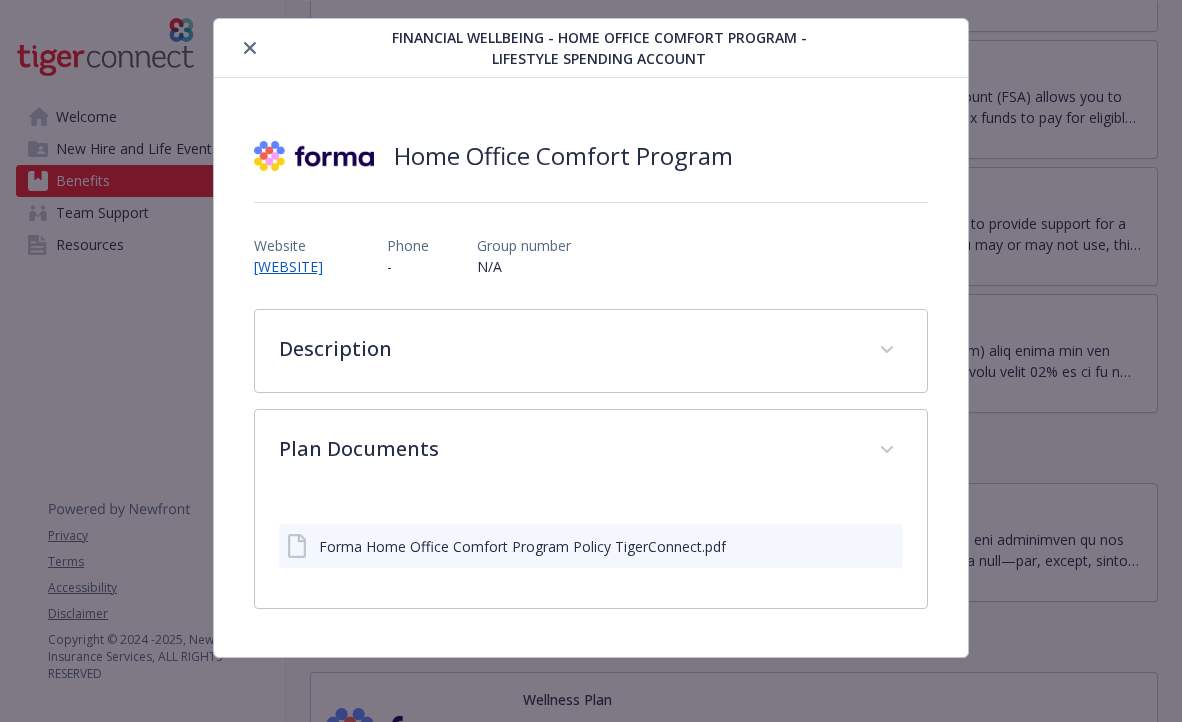 click 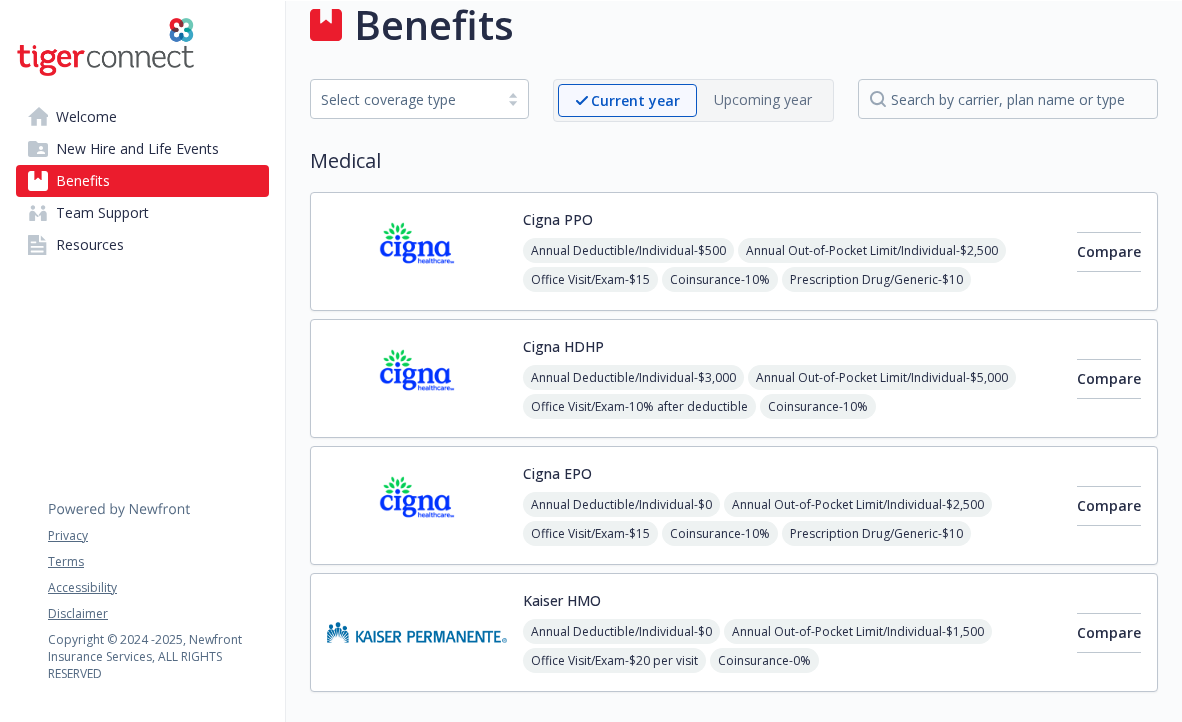 scroll, scrollTop: 0, scrollLeft: 0, axis: both 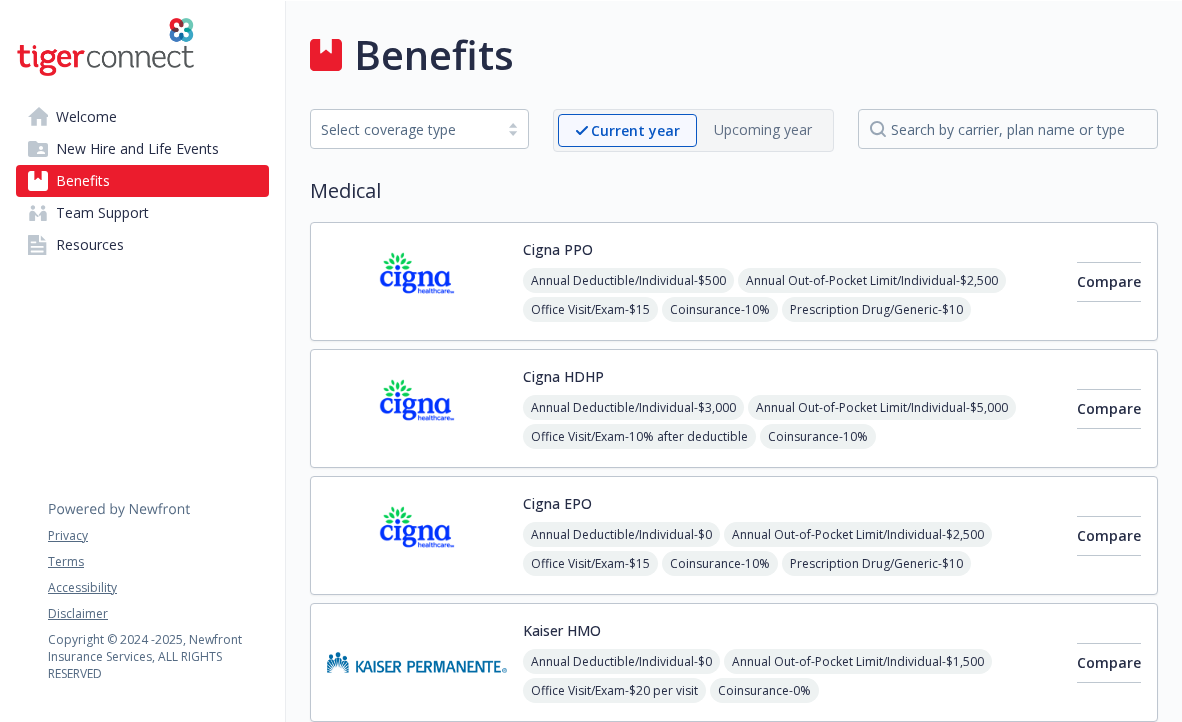 click on "Welcome" at bounding box center (86, 117) 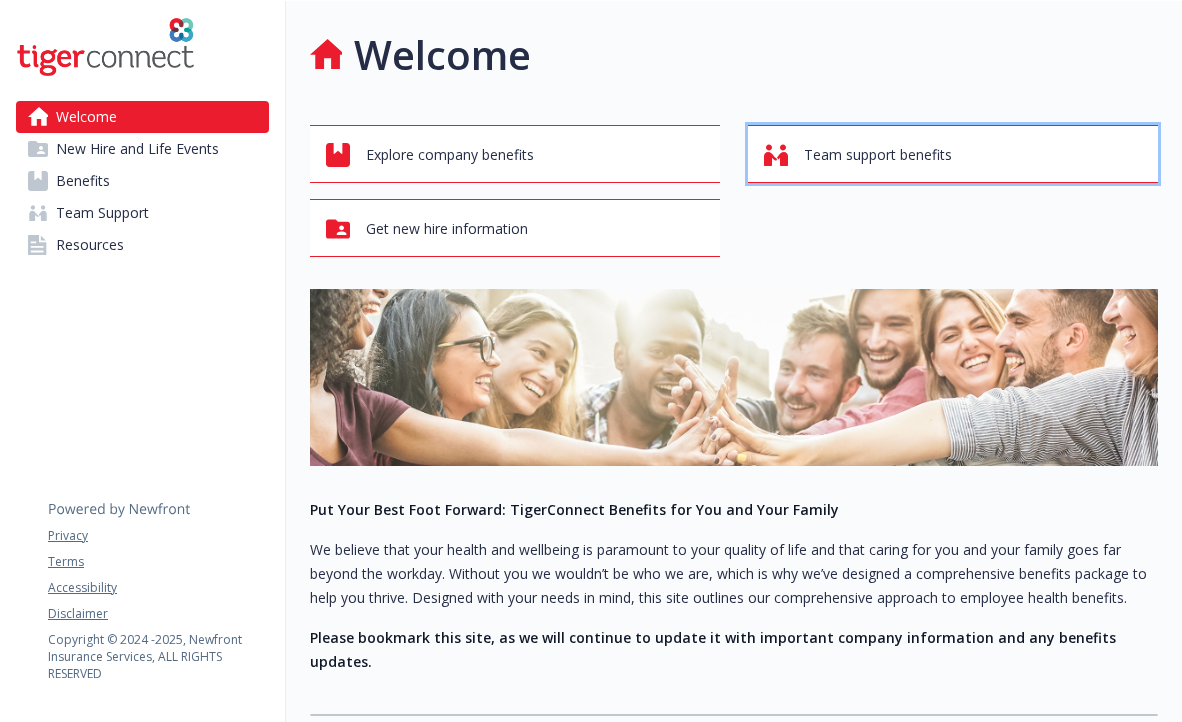 click on "Team support benefits" at bounding box center (878, 155) 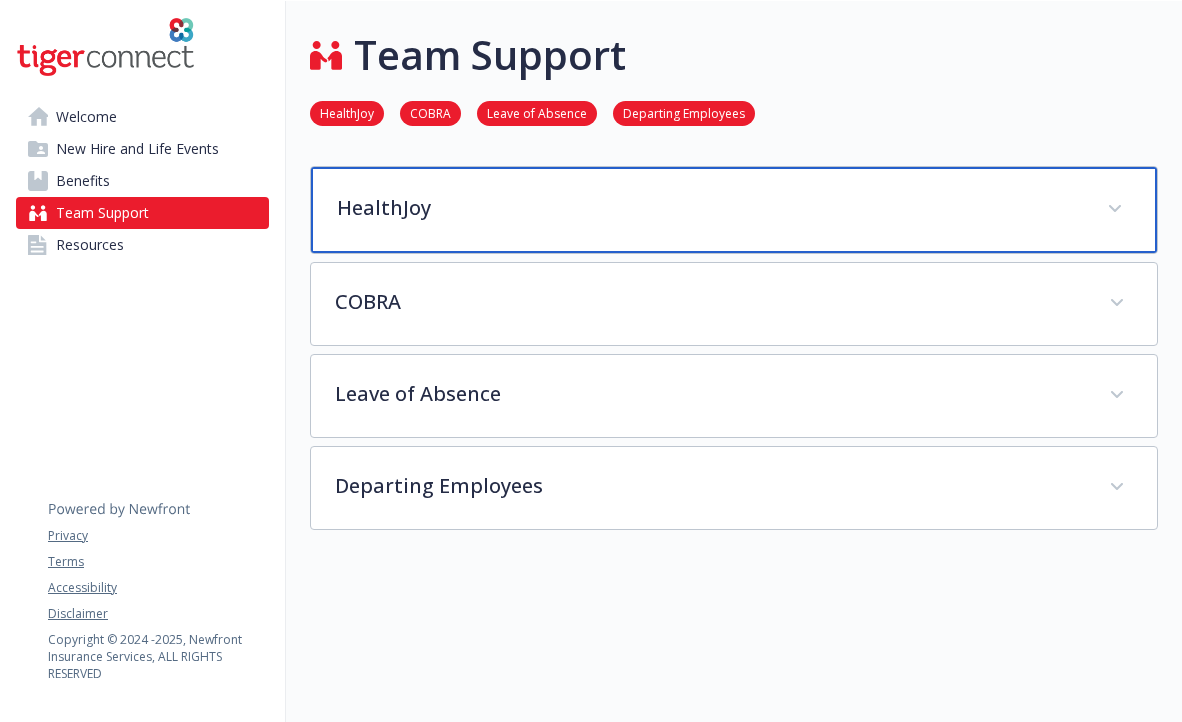 click on "HealthJoy" at bounding box center (734, 210) 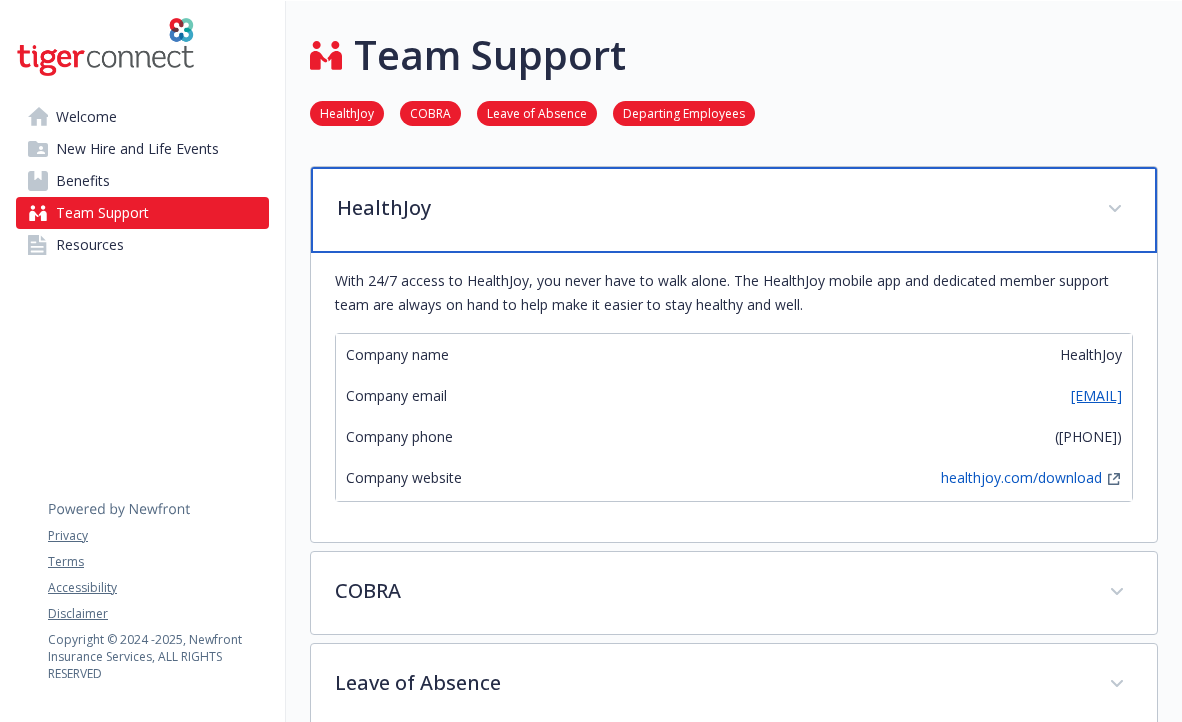 click on "HealthJoy" at bounding box center [710, 208] 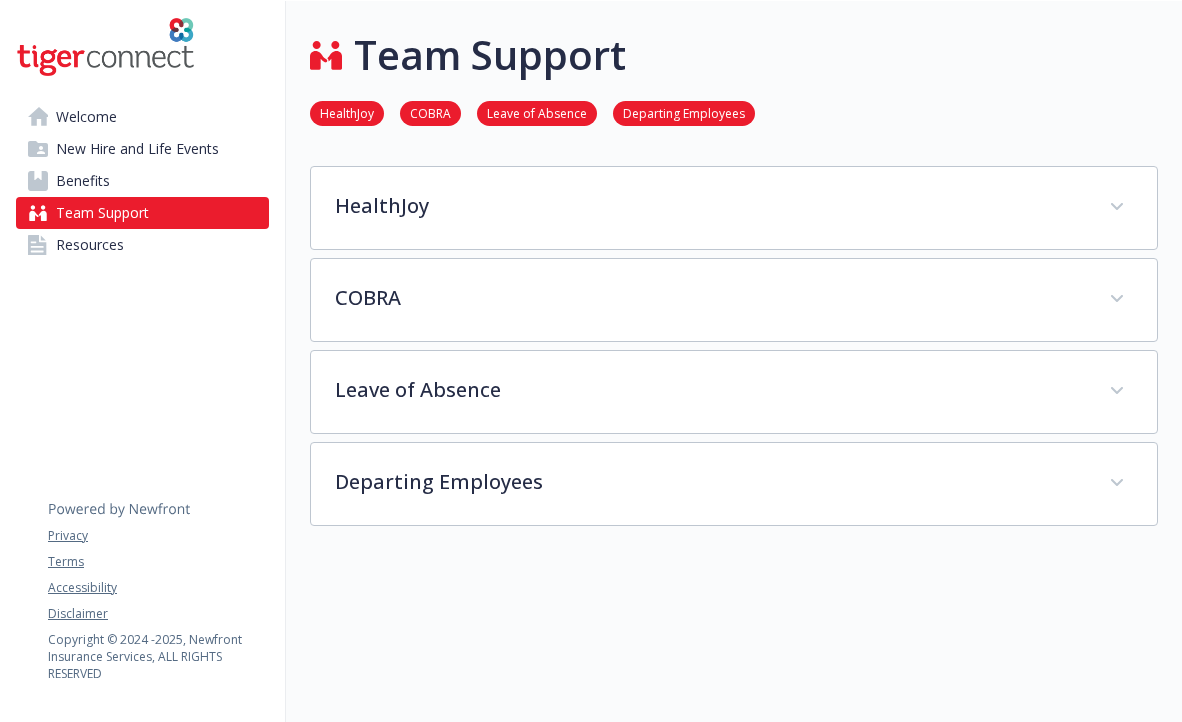 click on "Welcome" at bounding box center (86, 117) 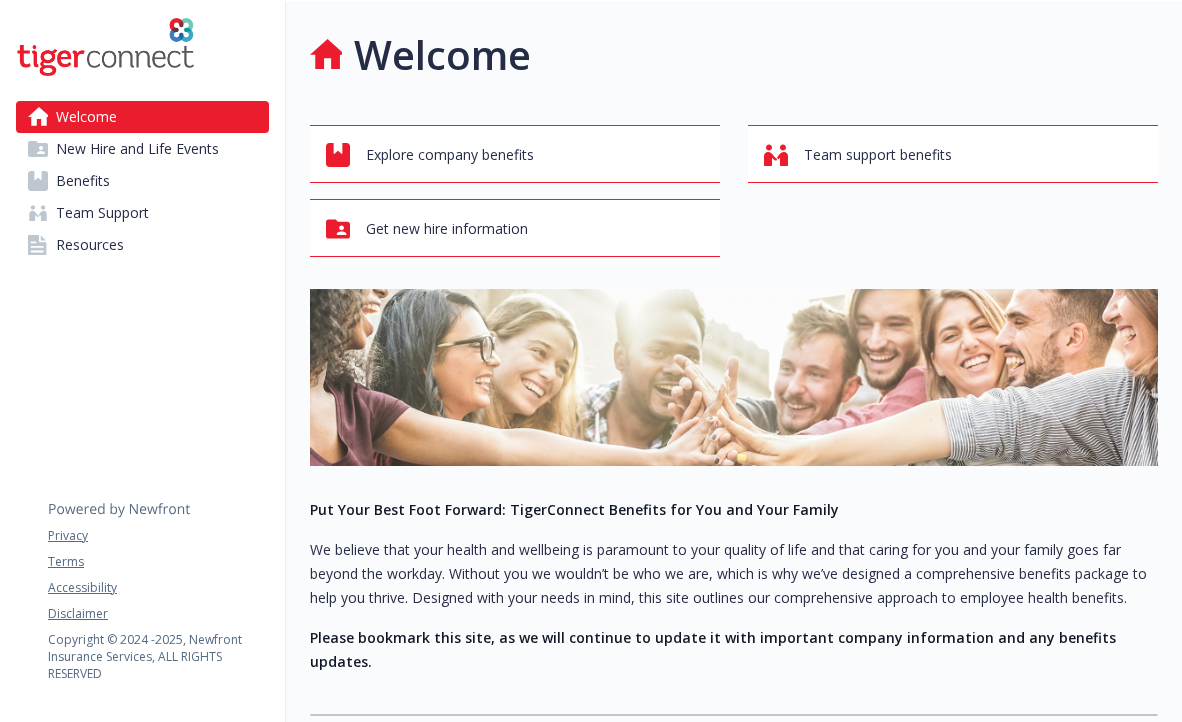 scroll, scrollTop: 113, scrollLeft: 0, axis: vertical 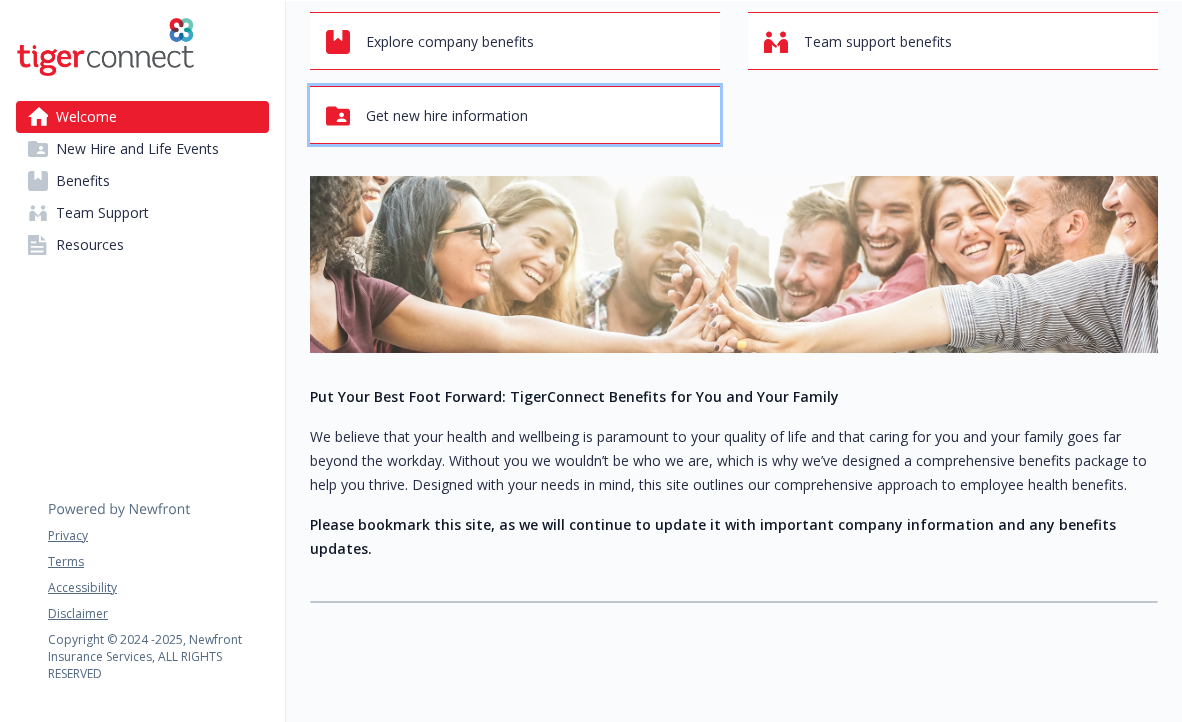click on "Get new hire information" at bounding box center (447, 116) 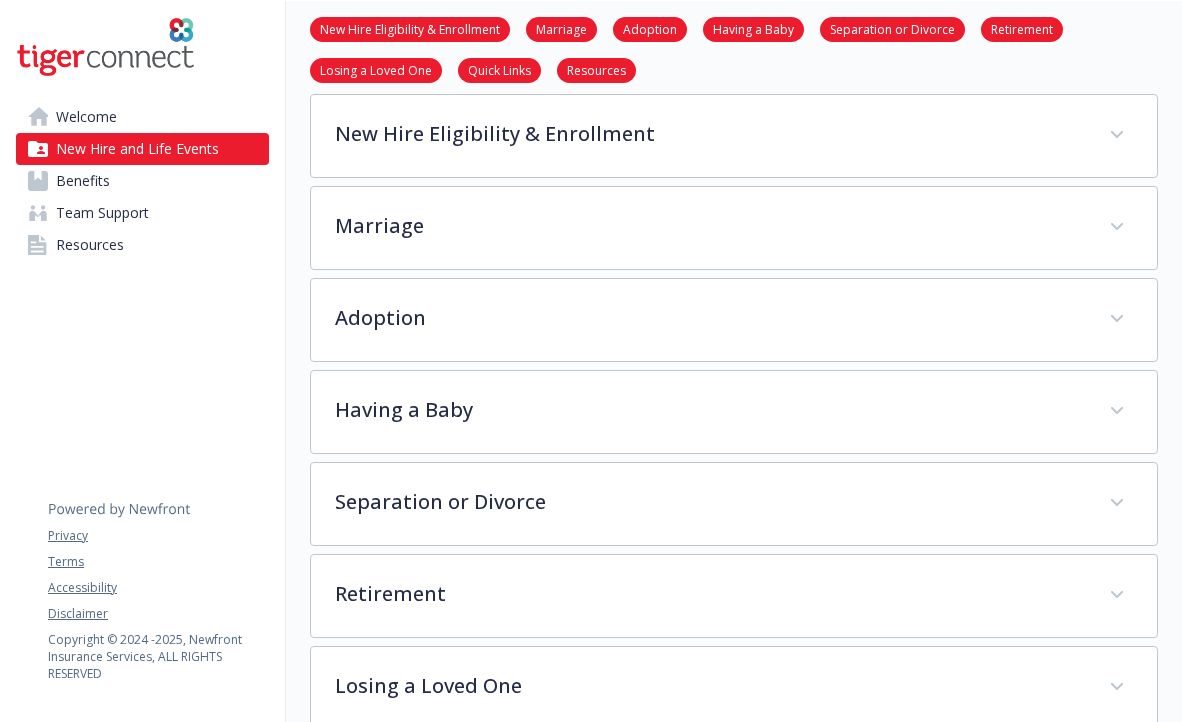 scroll, scrollTop: 0, scrollLeft: 0, axis: both 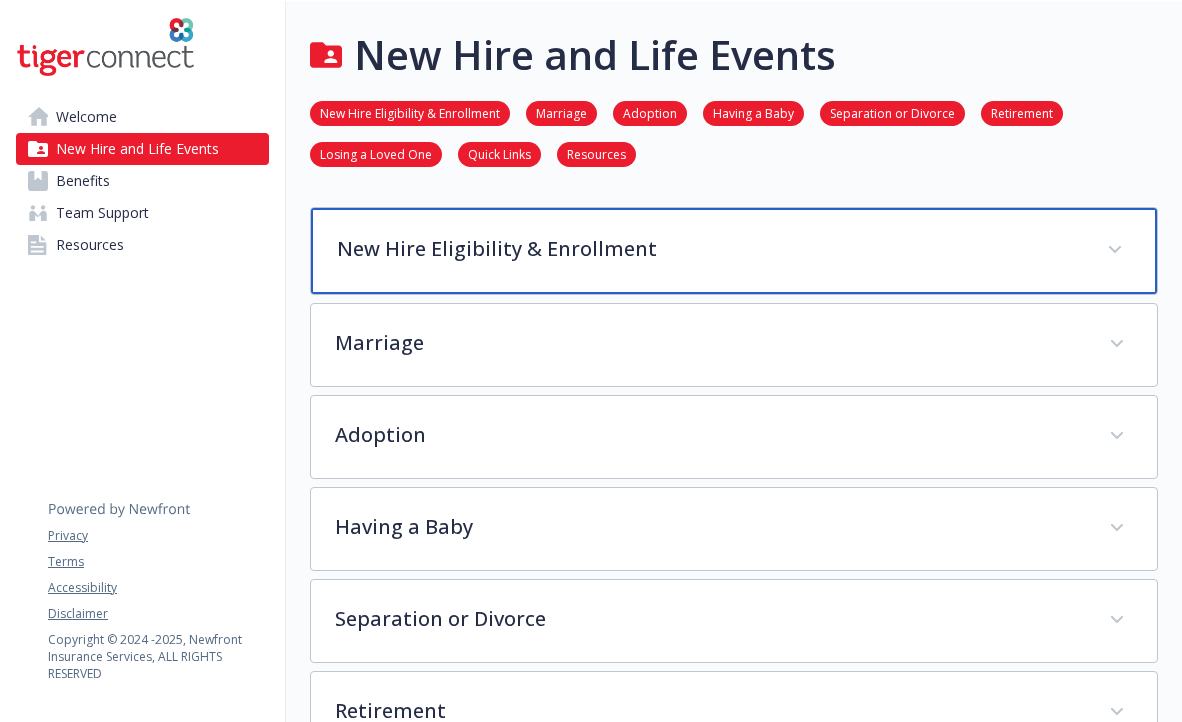 click on "New Hire Eligibility & Enrollment" at bounding box center [710, 249] 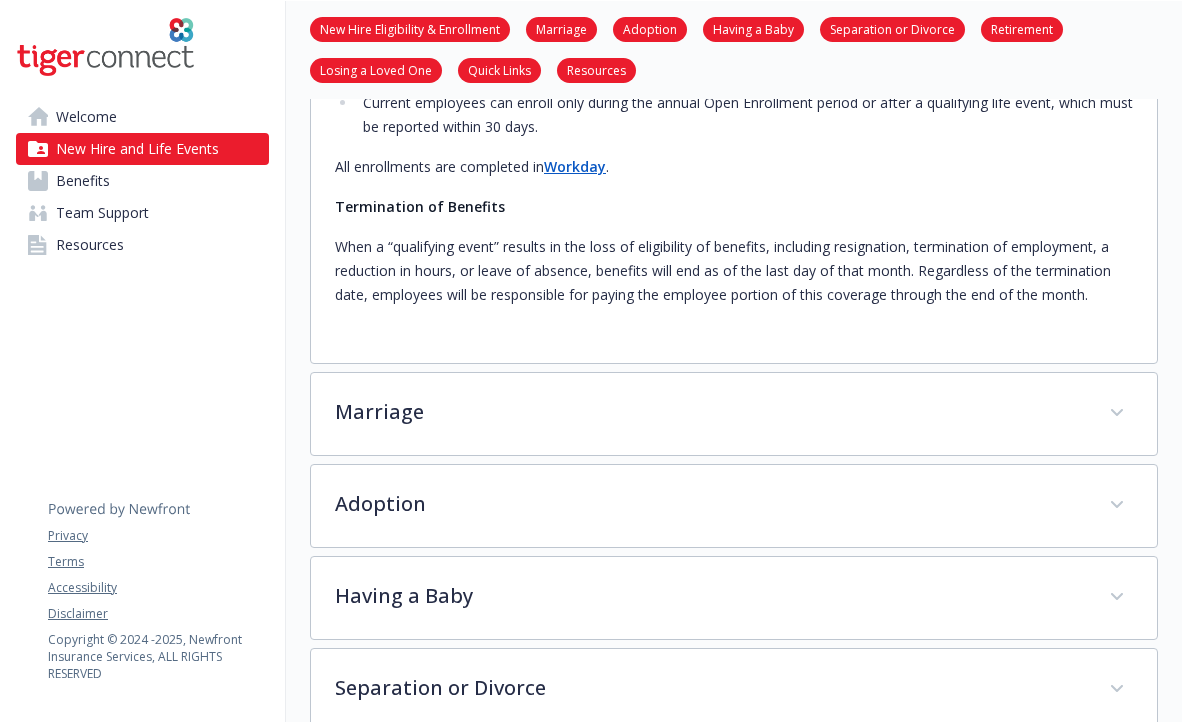 scroll, scrollTop: 1002, scrollLeft: 0, axis: vertical 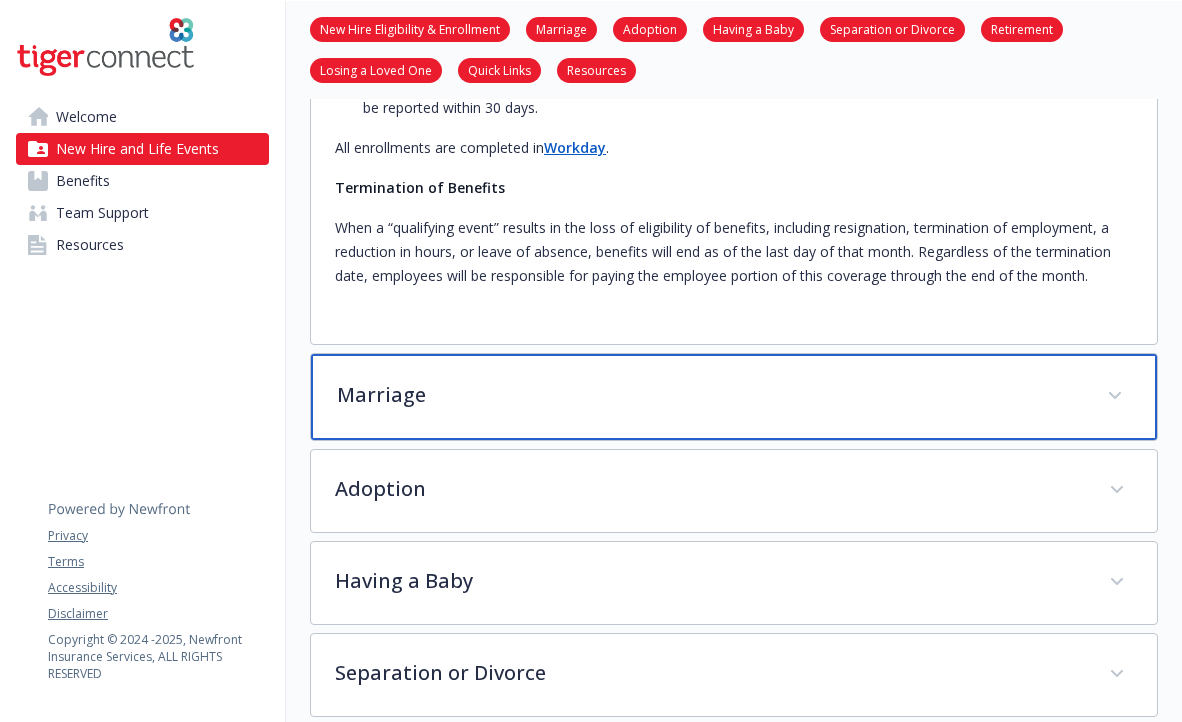 click on "Marriage" at bounding box center (710, 395) 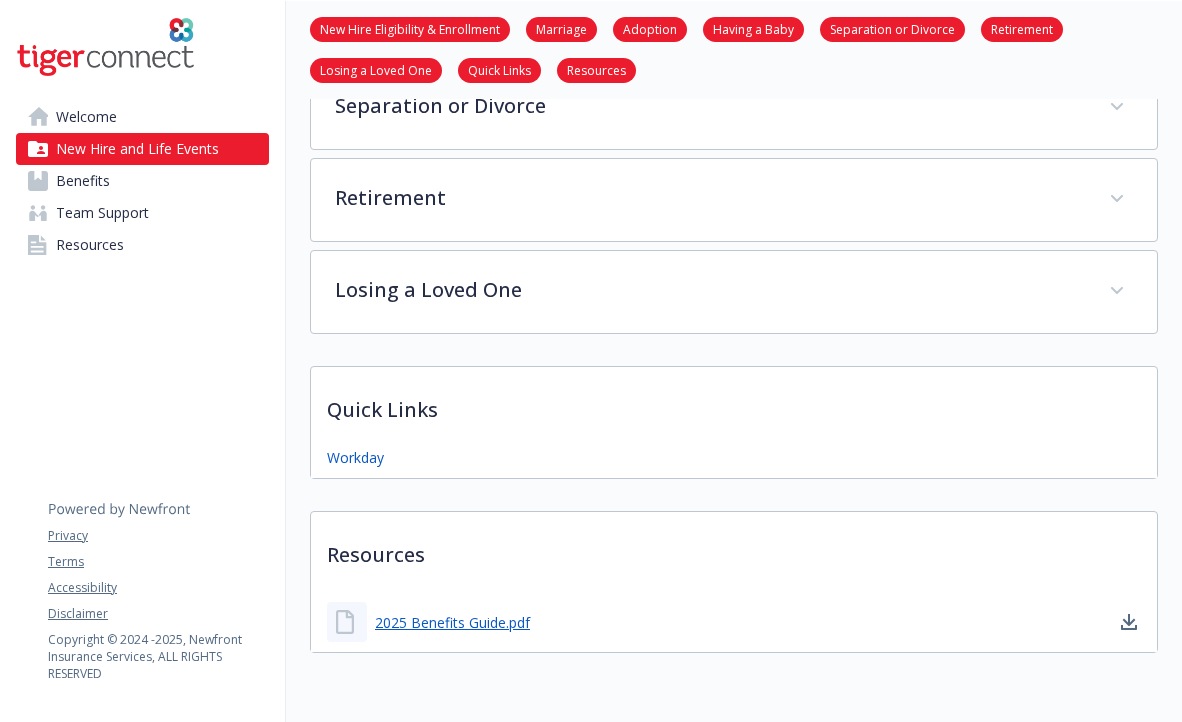 scroll, scrollTop: 2559, scrollLeft: 0, axis: vertical 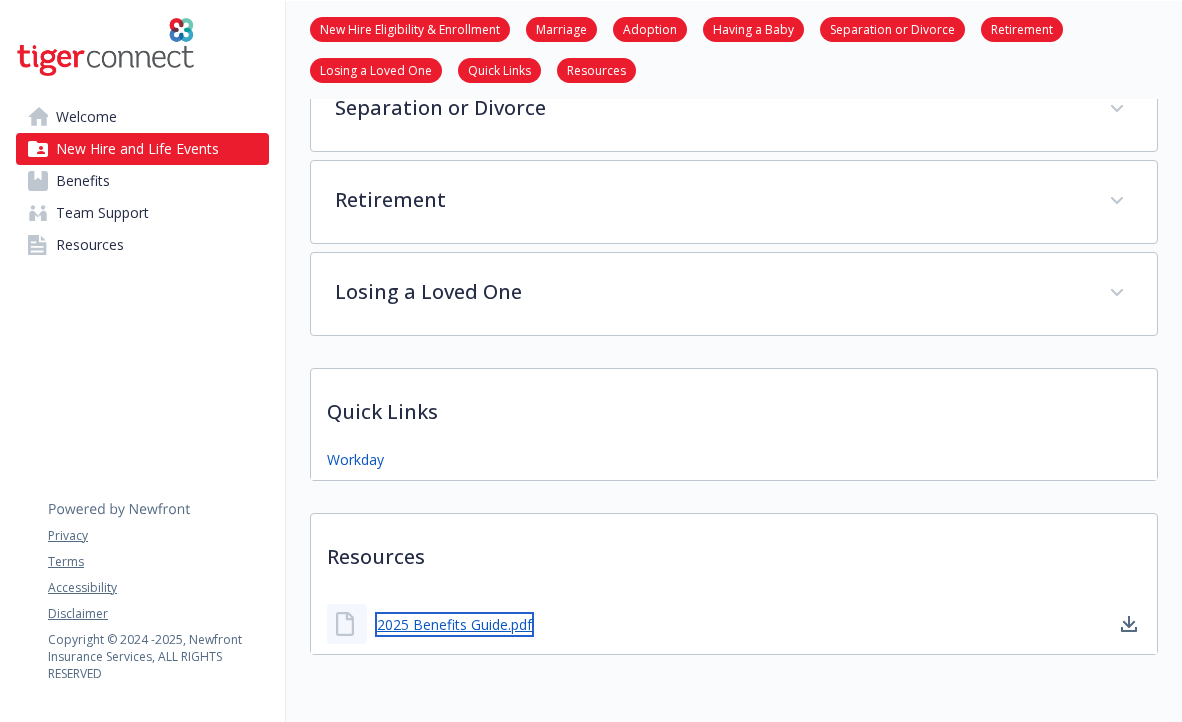 click on "2025 Benefits Guide.pdf" at bounding box center [454, 624] 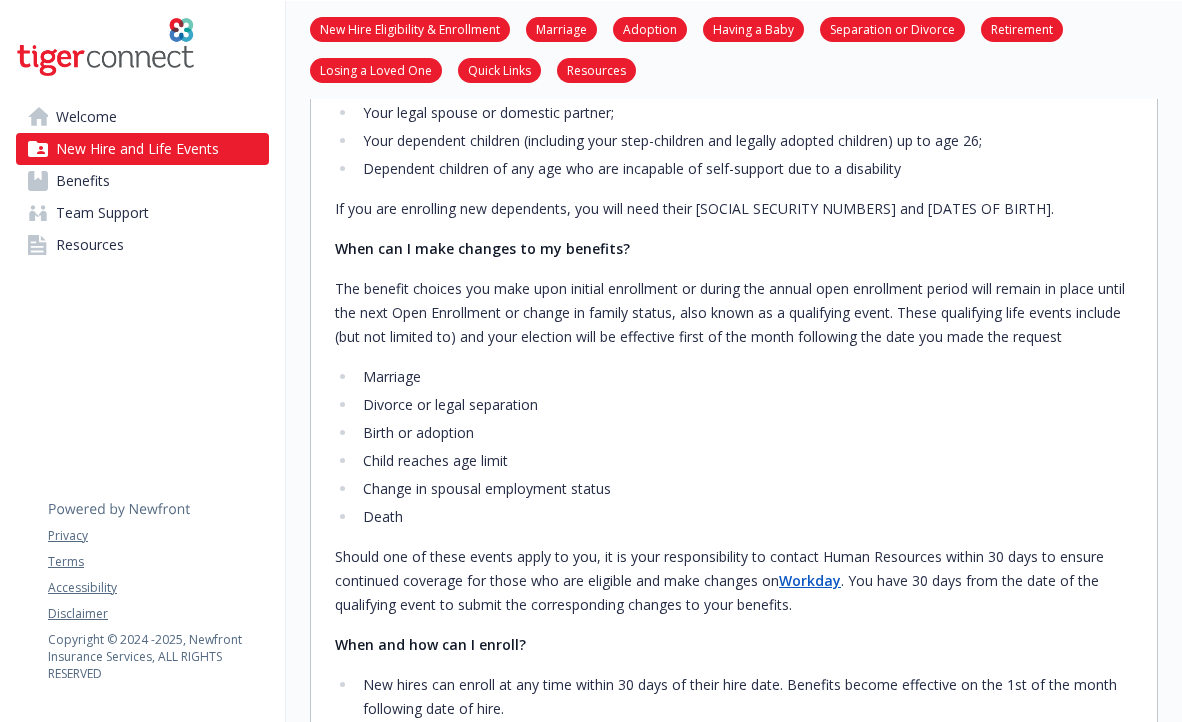 scroll, scrollTop: 265, scrollLeft: 0, axis: vertical 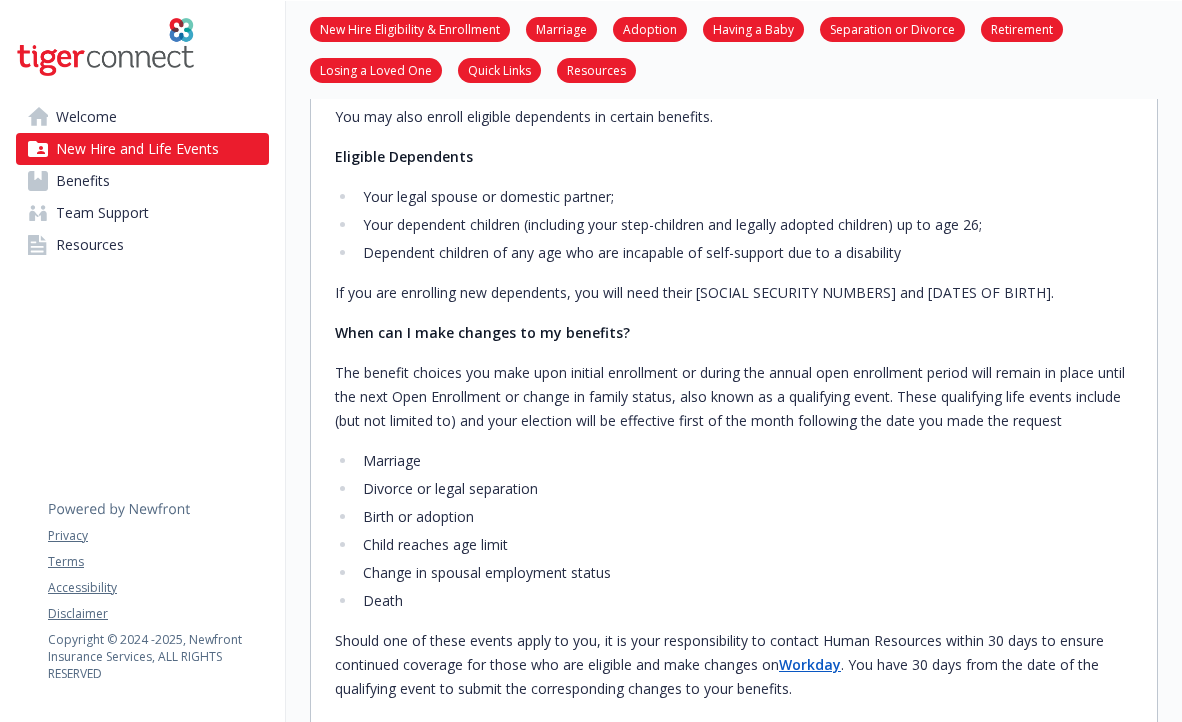 click on "Welcome" at bounding box center [86, 117] 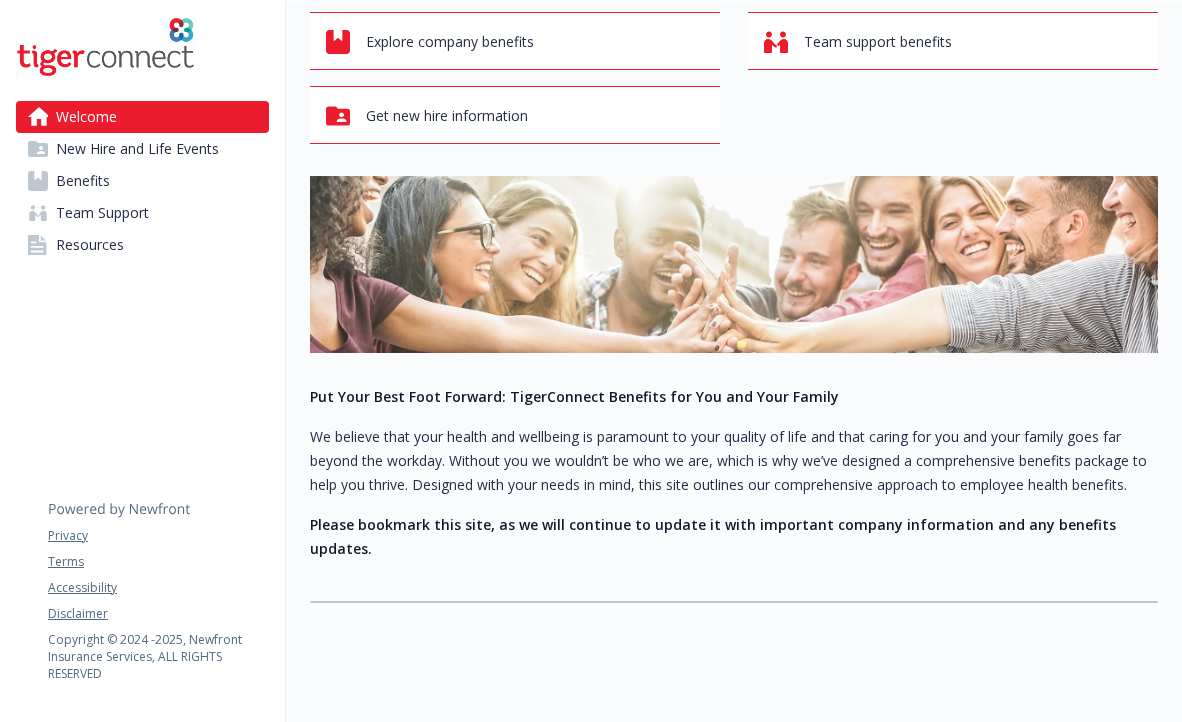 scroll, scrollTop: 0, scrollLeft: 0, axis: both 